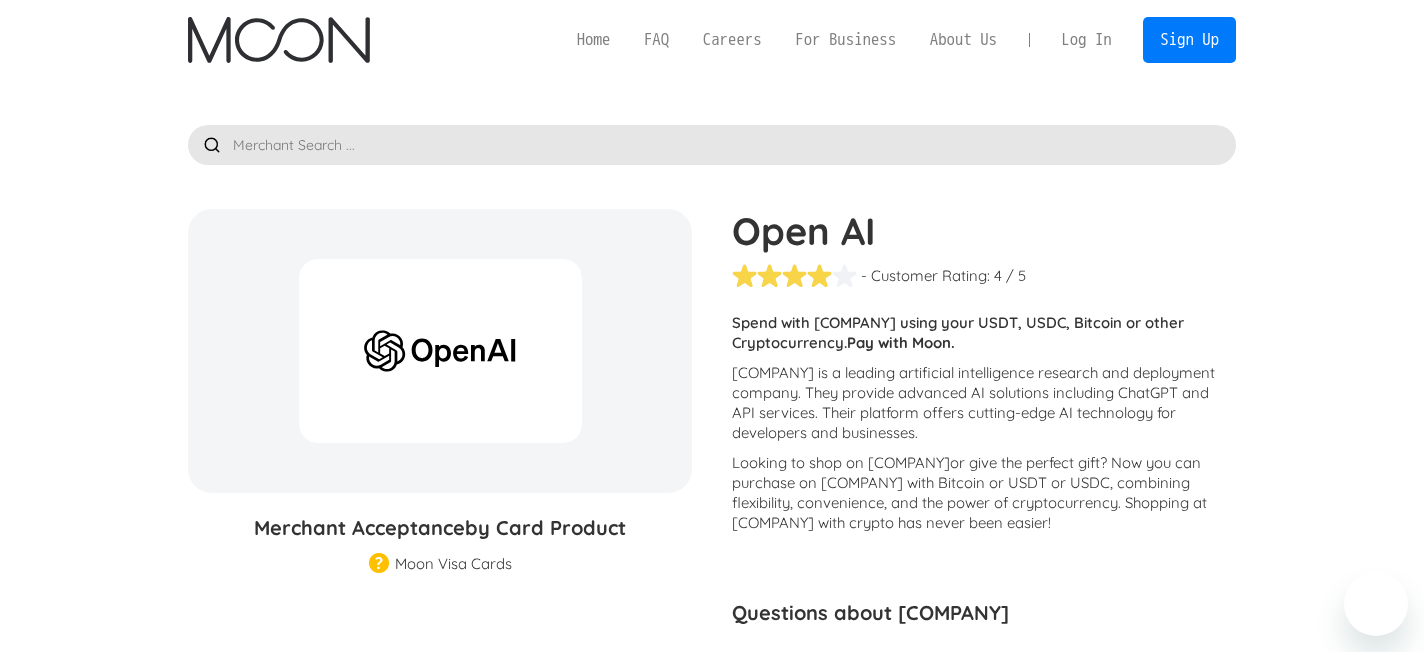 scroll, scrollTop: 0, scrollLeft: 0, axis: both 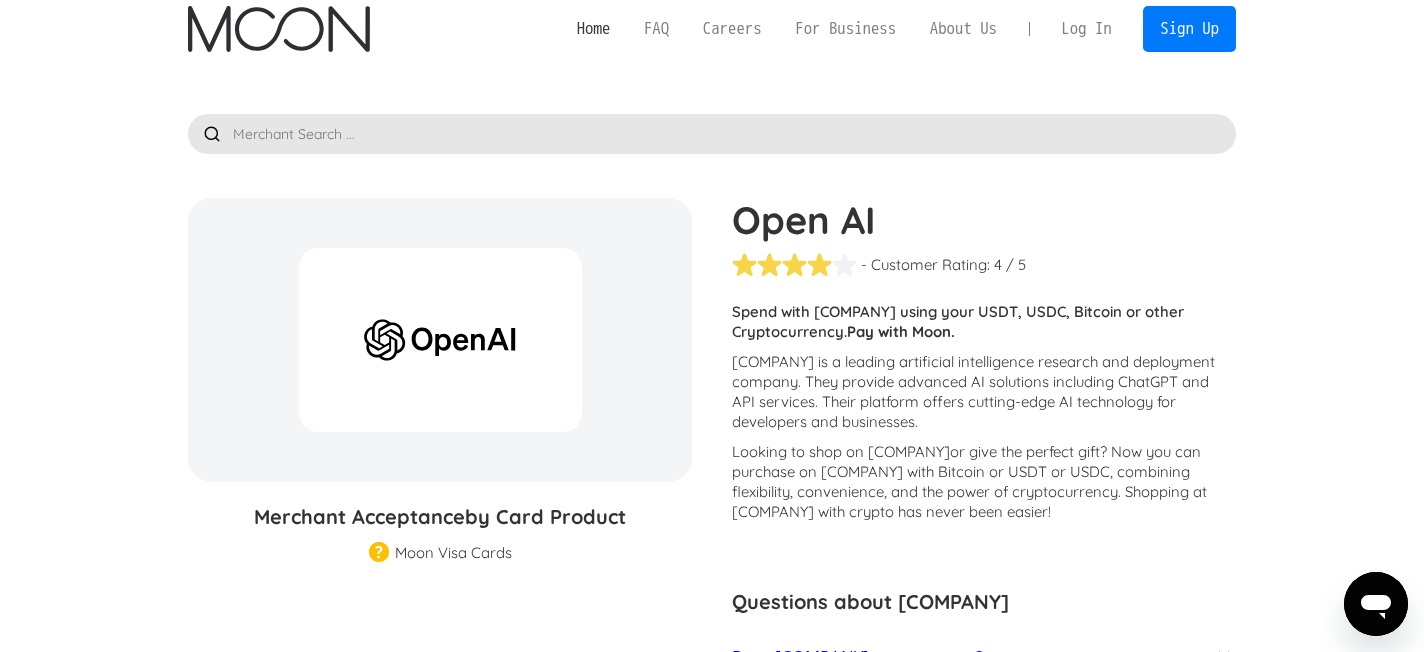 click on "Home" at bounding box center (593, 28) 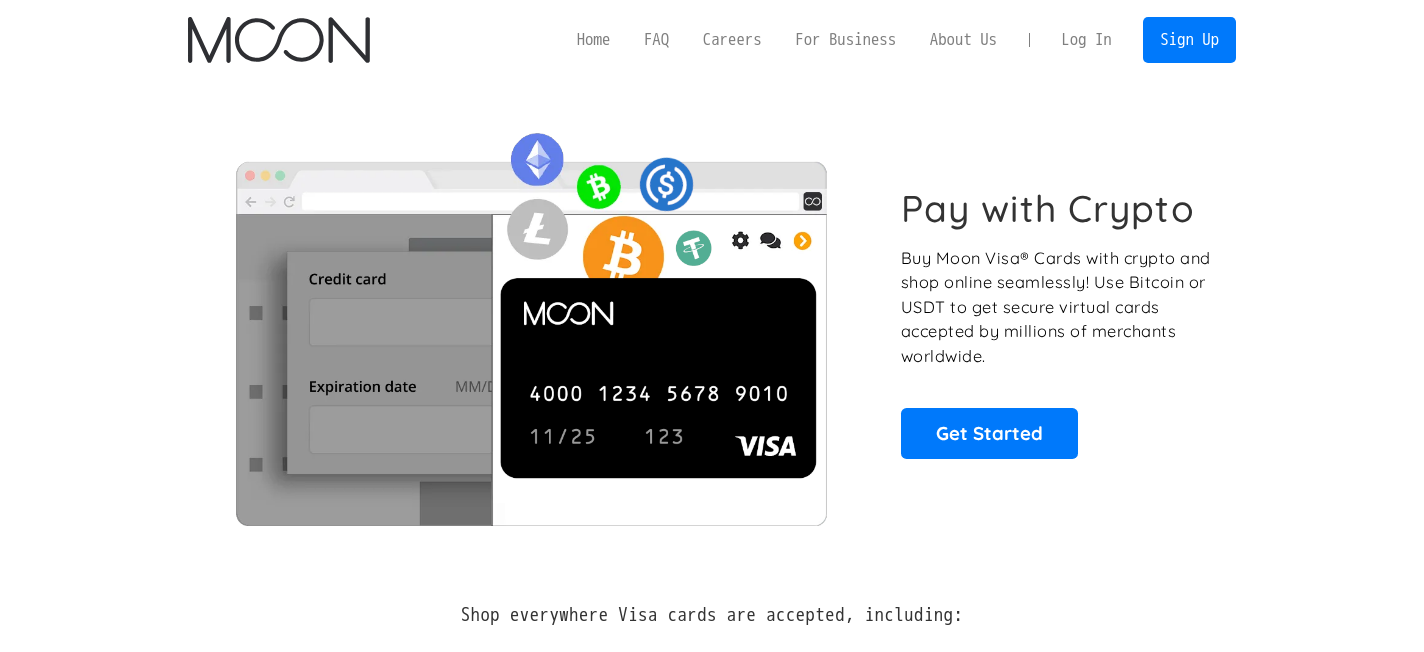 scroll, scrollTop: 0, scrollLeft: 0, axis: both 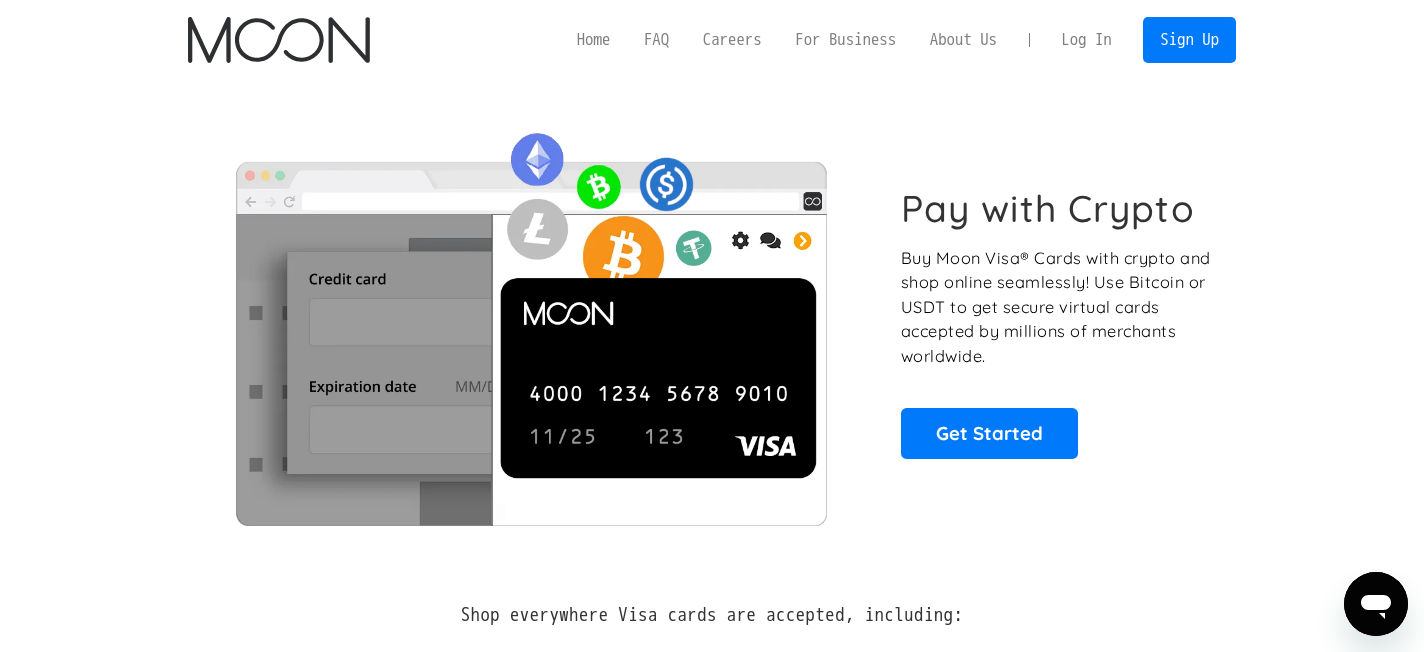 drag, startPoint x: 989, startPoint y: 355, endPoint x: 1000, endPoint y: 349, distance: 12.529964 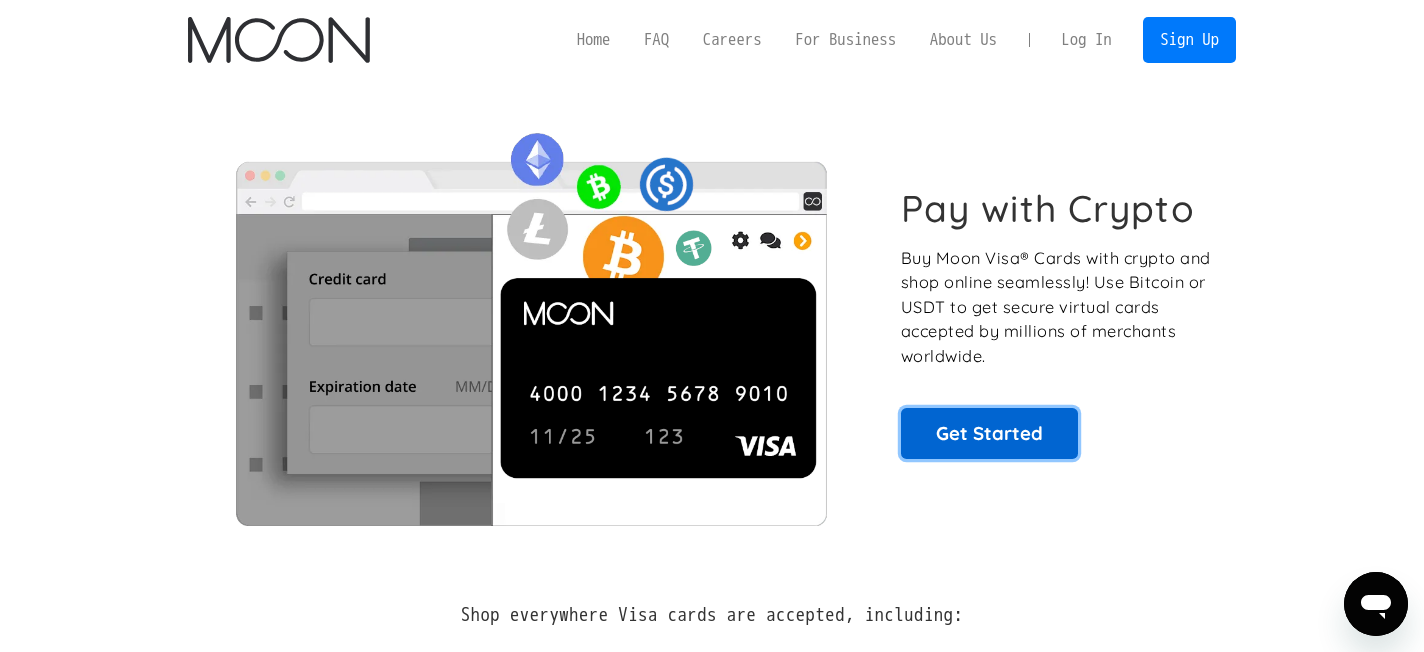 click on "Get Started" at bounding box center (989, 433) 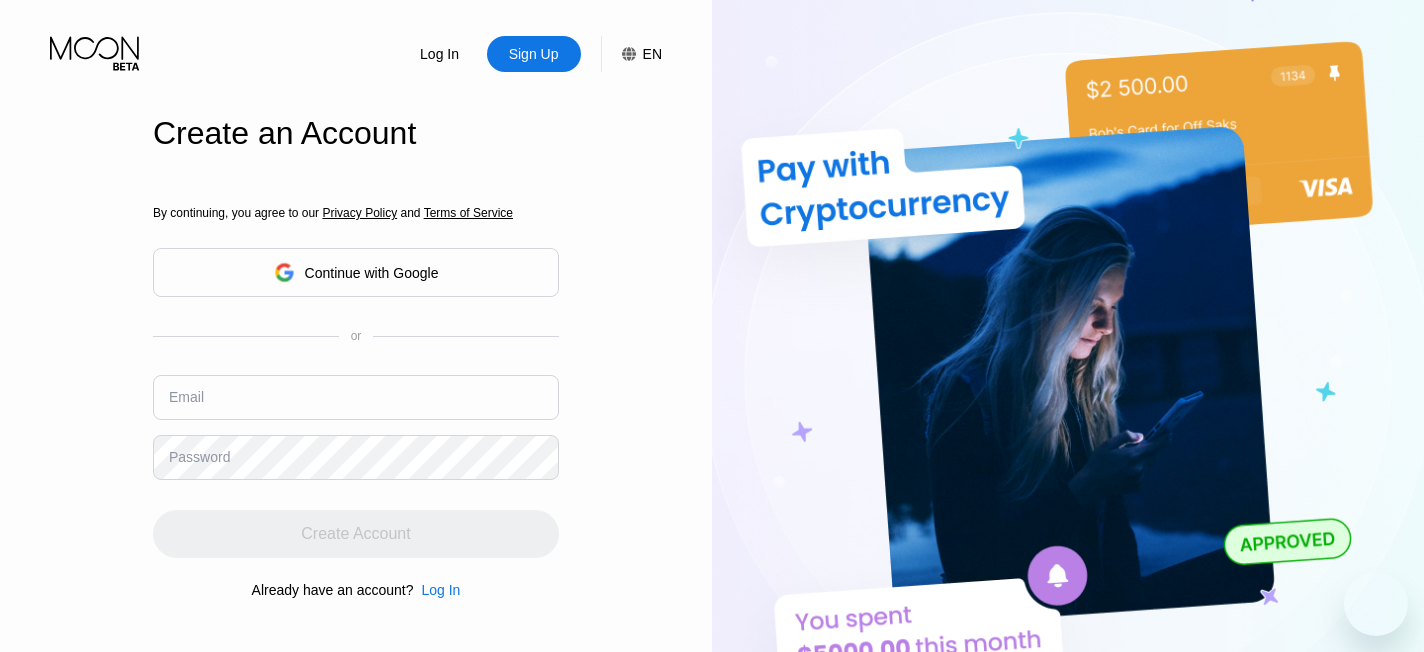 scroll, scrollTop: 0, scrollLeft: 0, axis: both 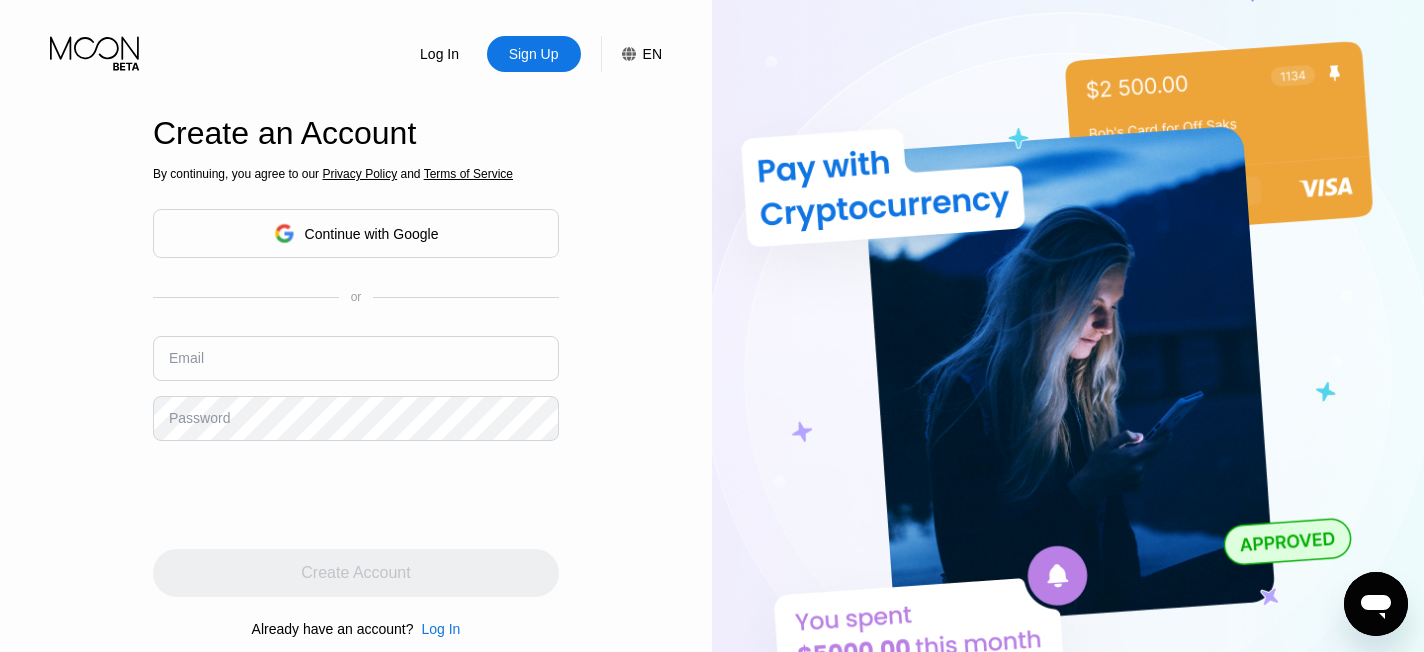 click on "Continue with Google" at bounding box center [356, 233] 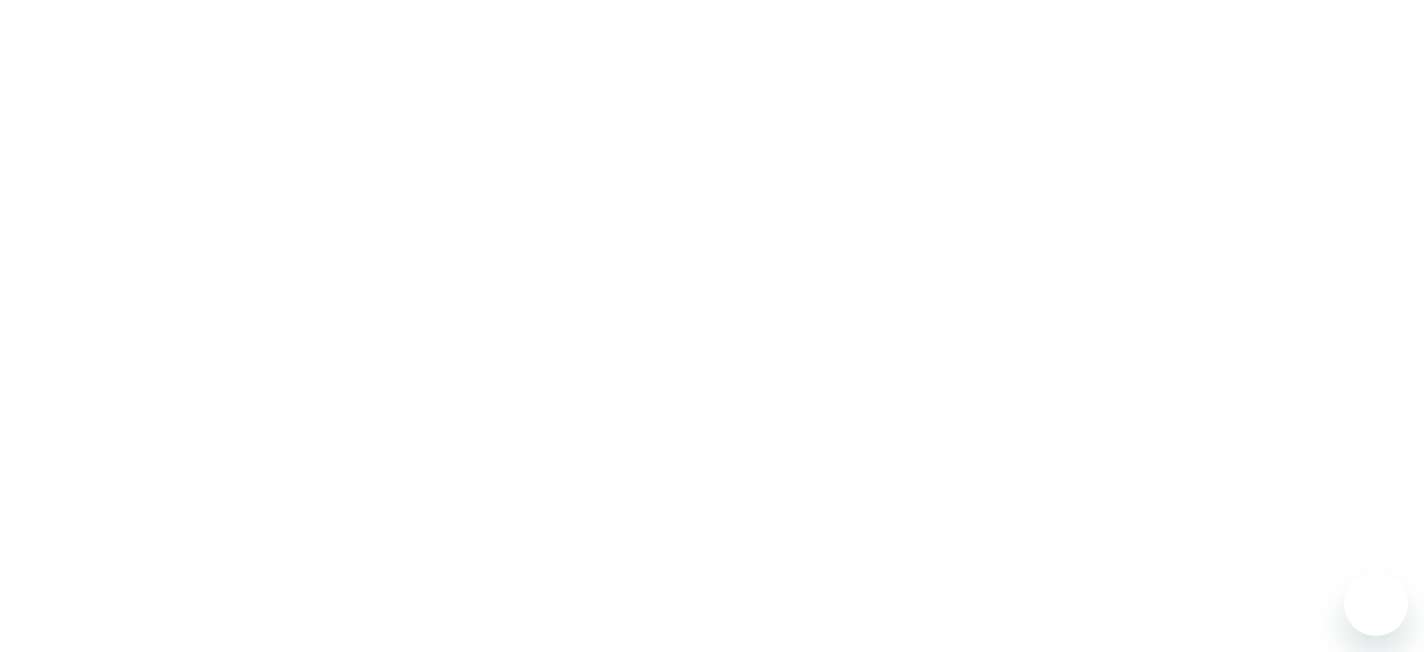 scroll, scrollTop: 0, scrollLeft: 0, axis: both 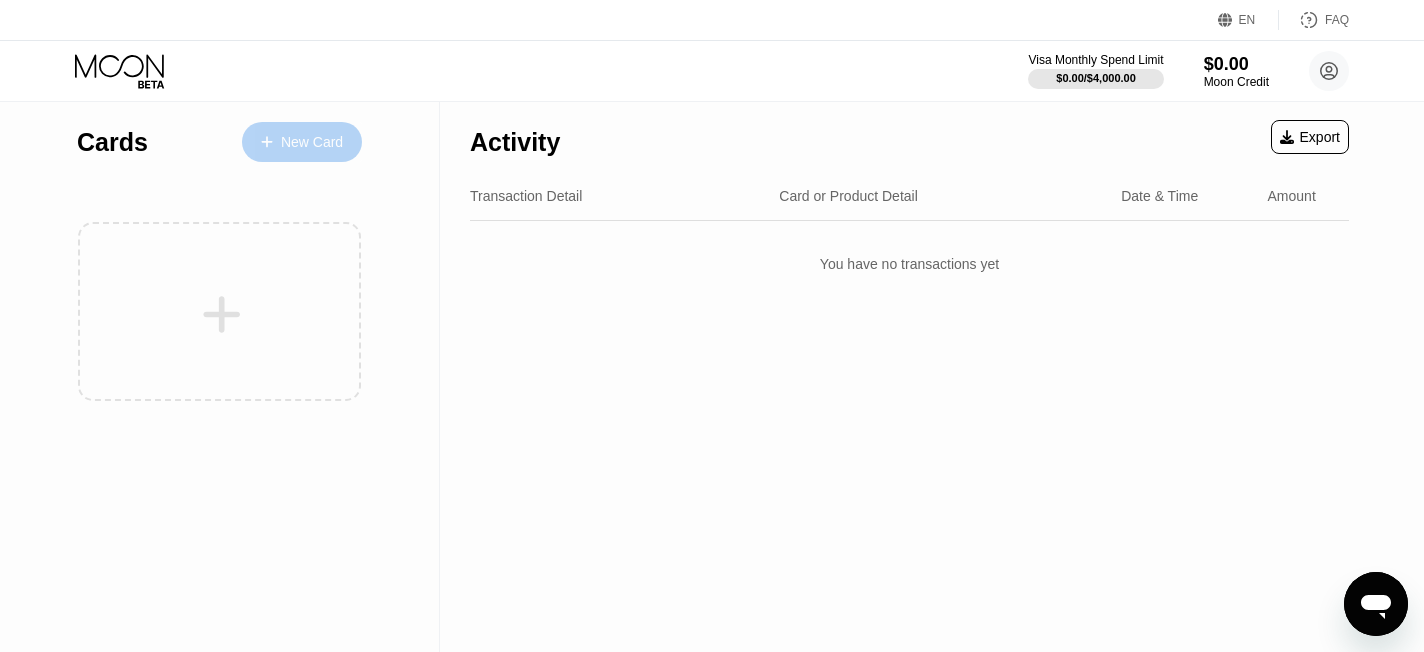 click at bounding box center [277, 142] 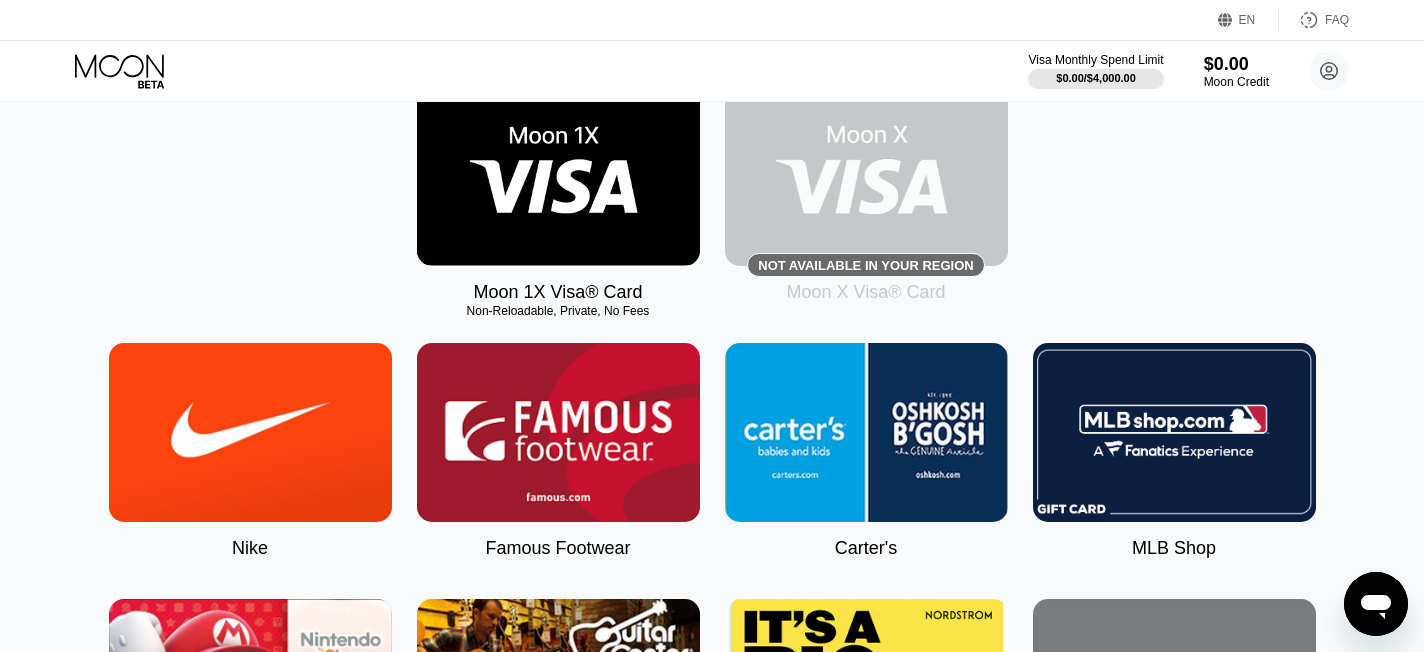 scroll, scrollTop: 335, scrollLeft: 0, axis: vertical 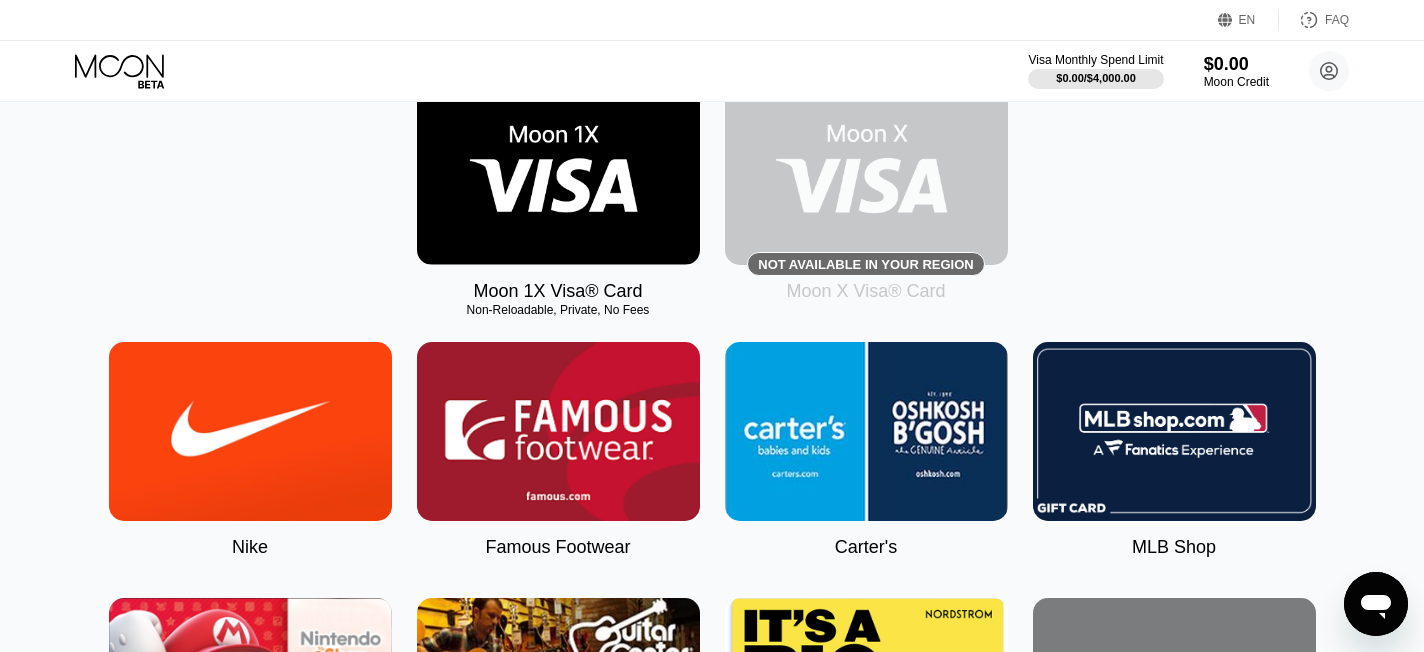 click at bounding box center [558, 175] 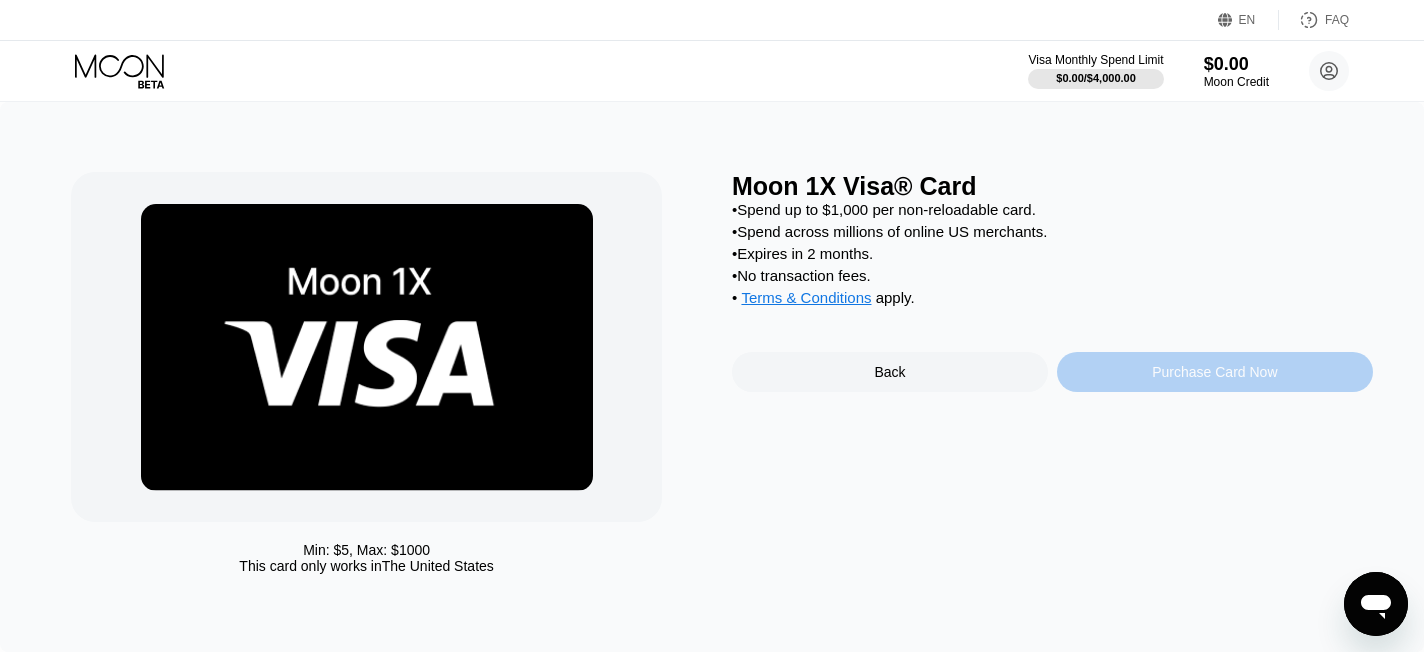 click on "Purchase Card Now" at bounding box center (1215, 372) 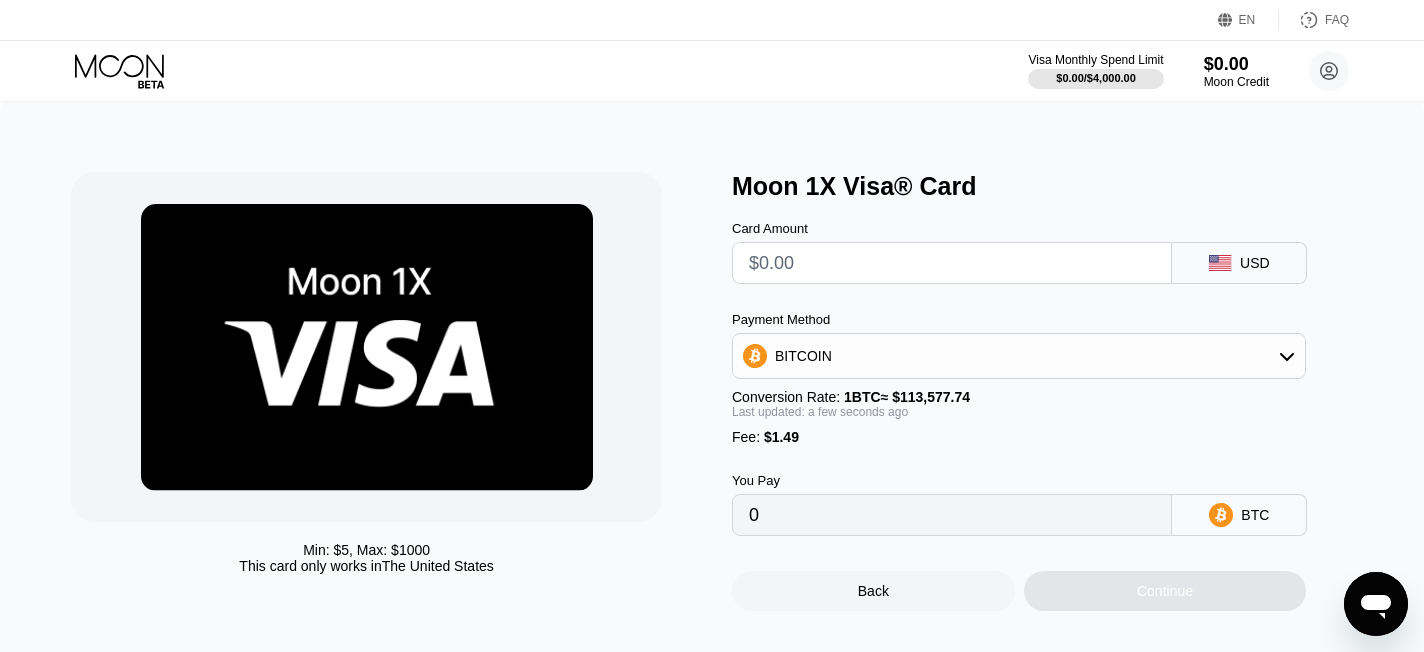 click at bounding box center [952, 263] 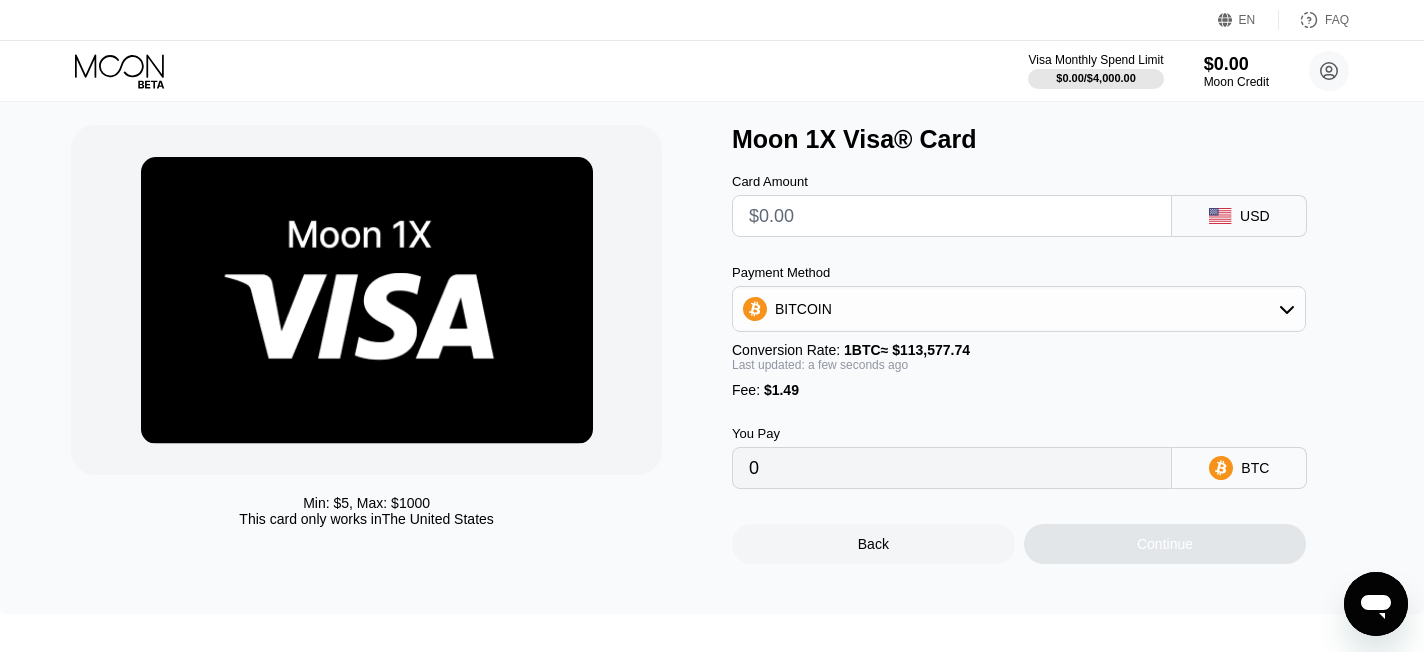 scroll, scrollTop: 46, scrollLeft: 0, axis: vertical 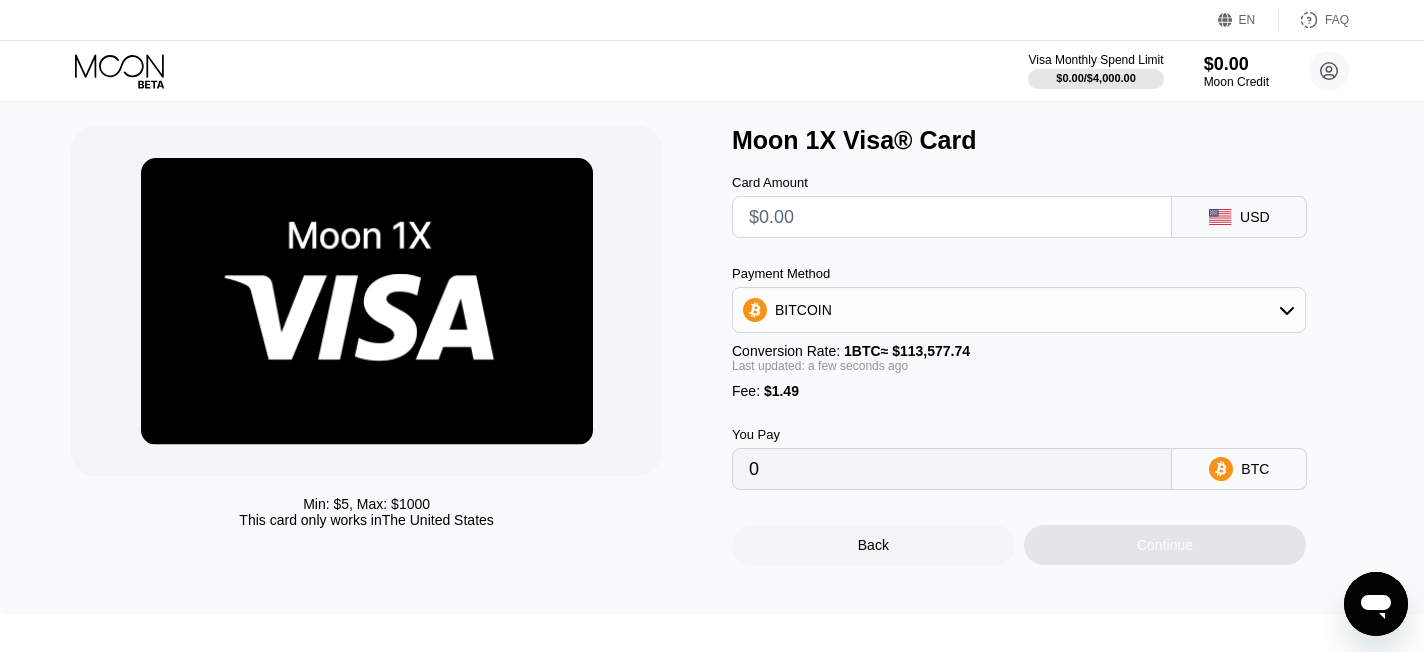 click 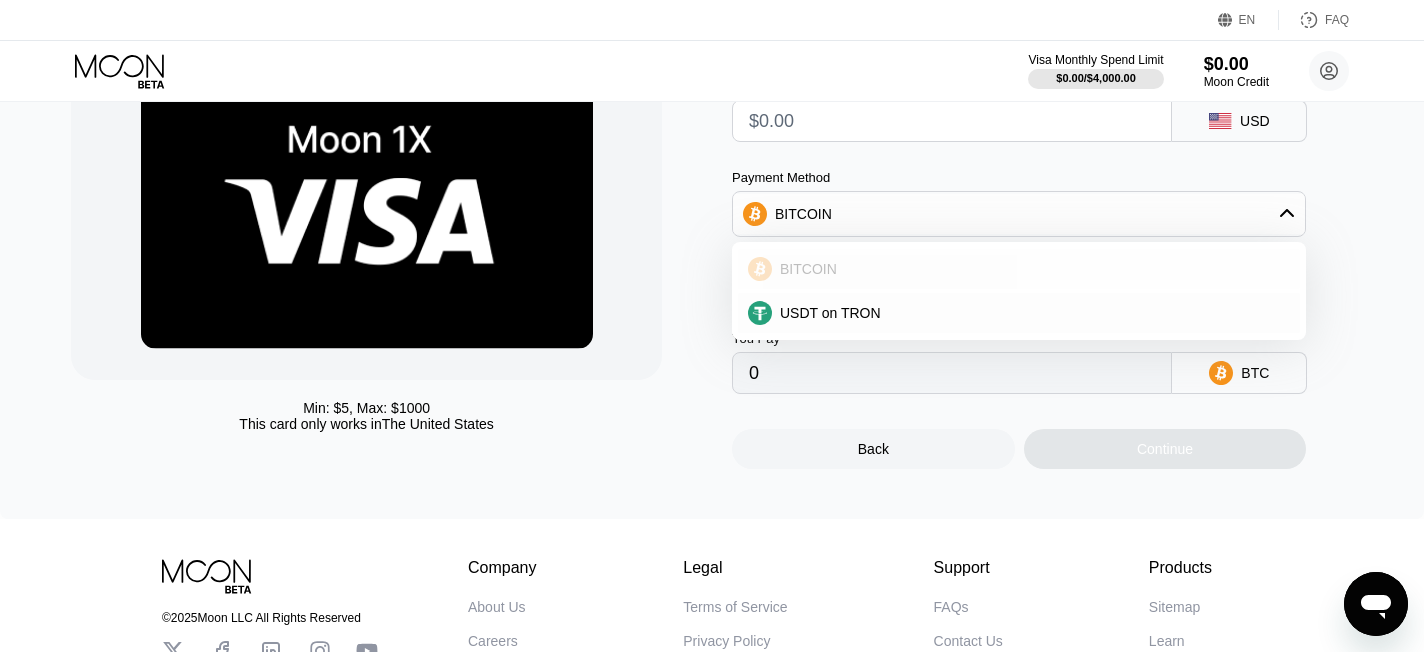scroll, scrollTop: 146, scrollLeft: 0, axis: vertical 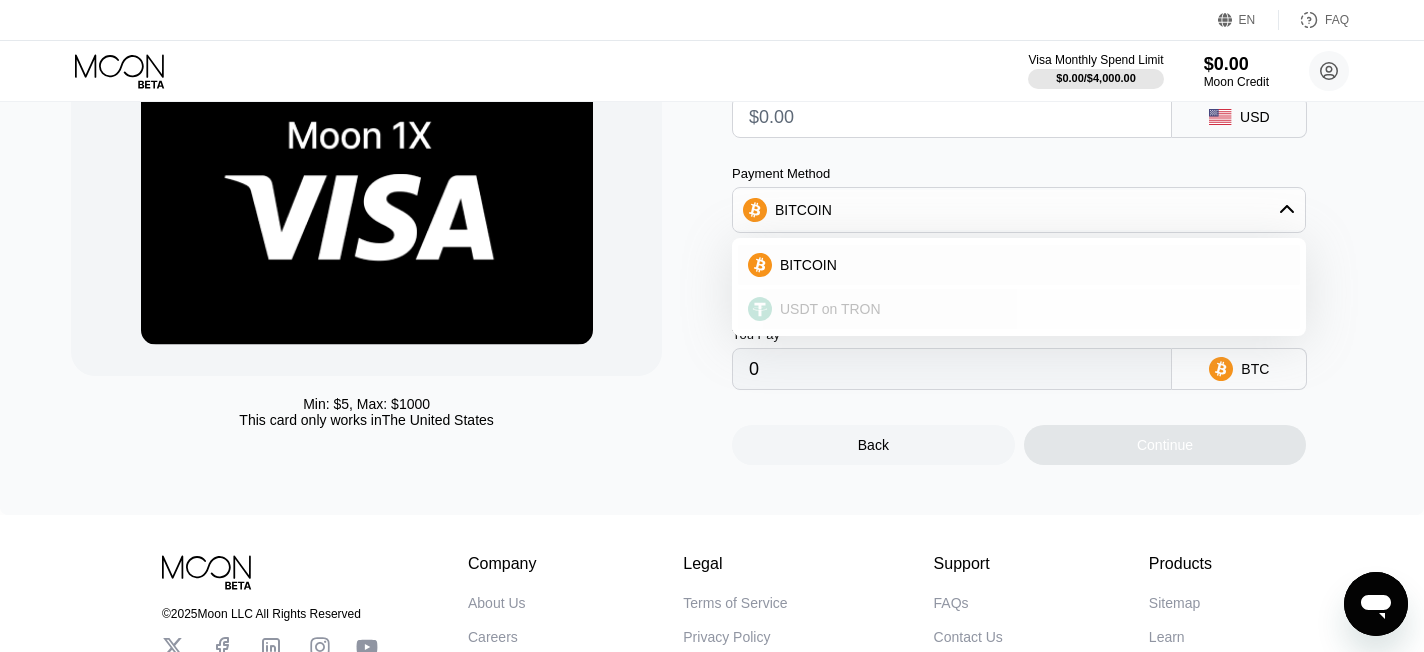 click on "USDT on TRON" at bounding box center (1031, 309) 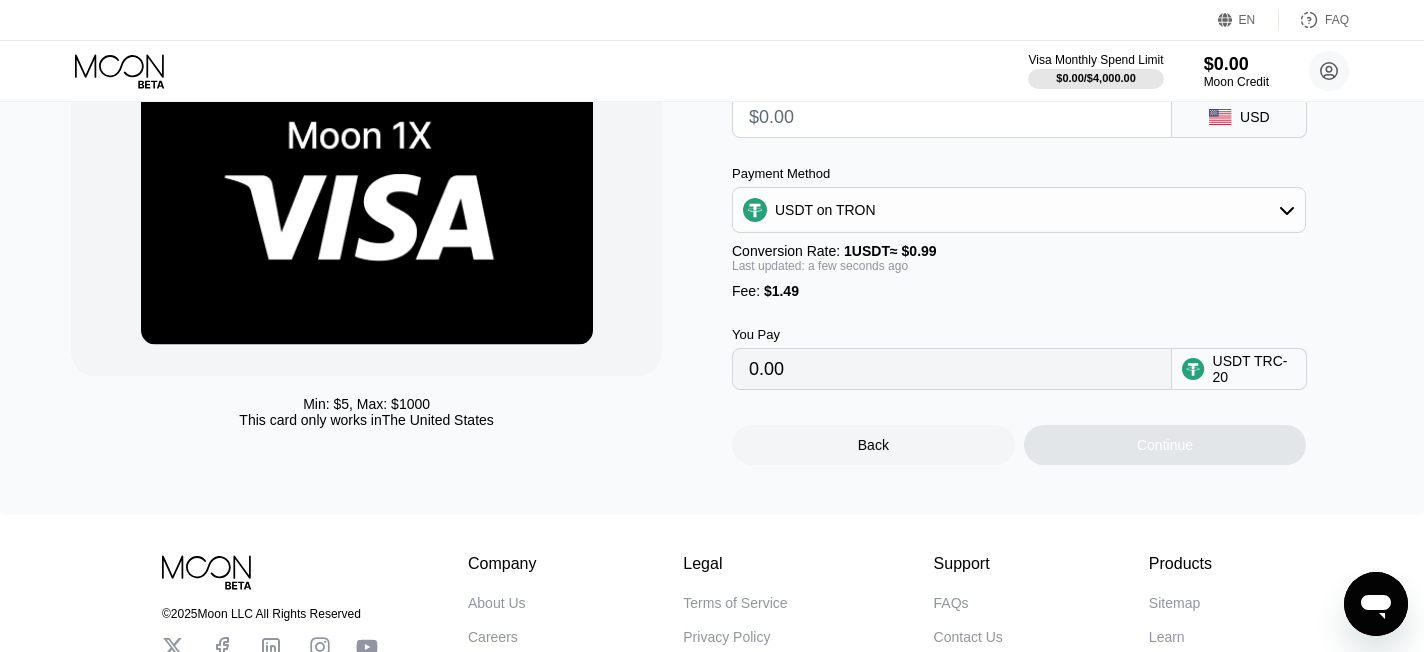 click on "USDT on TRON" at bounding box center [1019, 210] 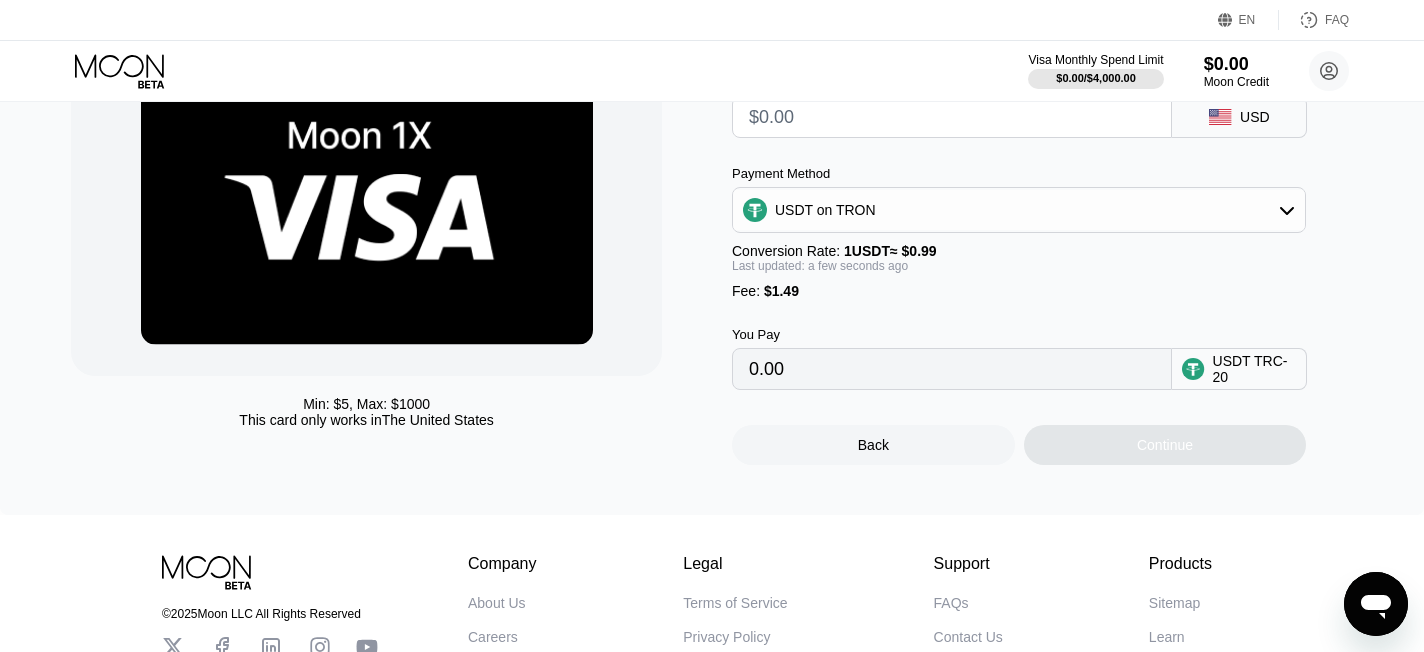click on "USDT on TRON" at bounding box center [1019, 210] 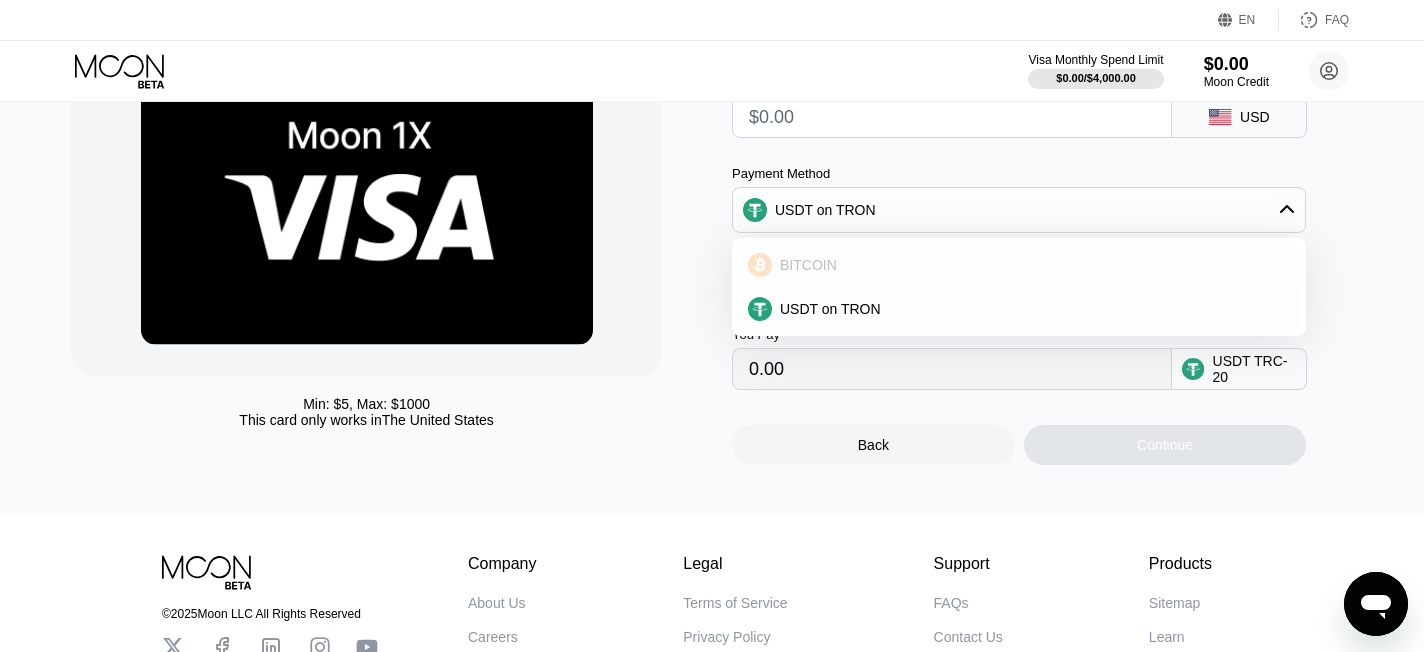 click on "BITCOIN" at bounding box center [1019, 265] 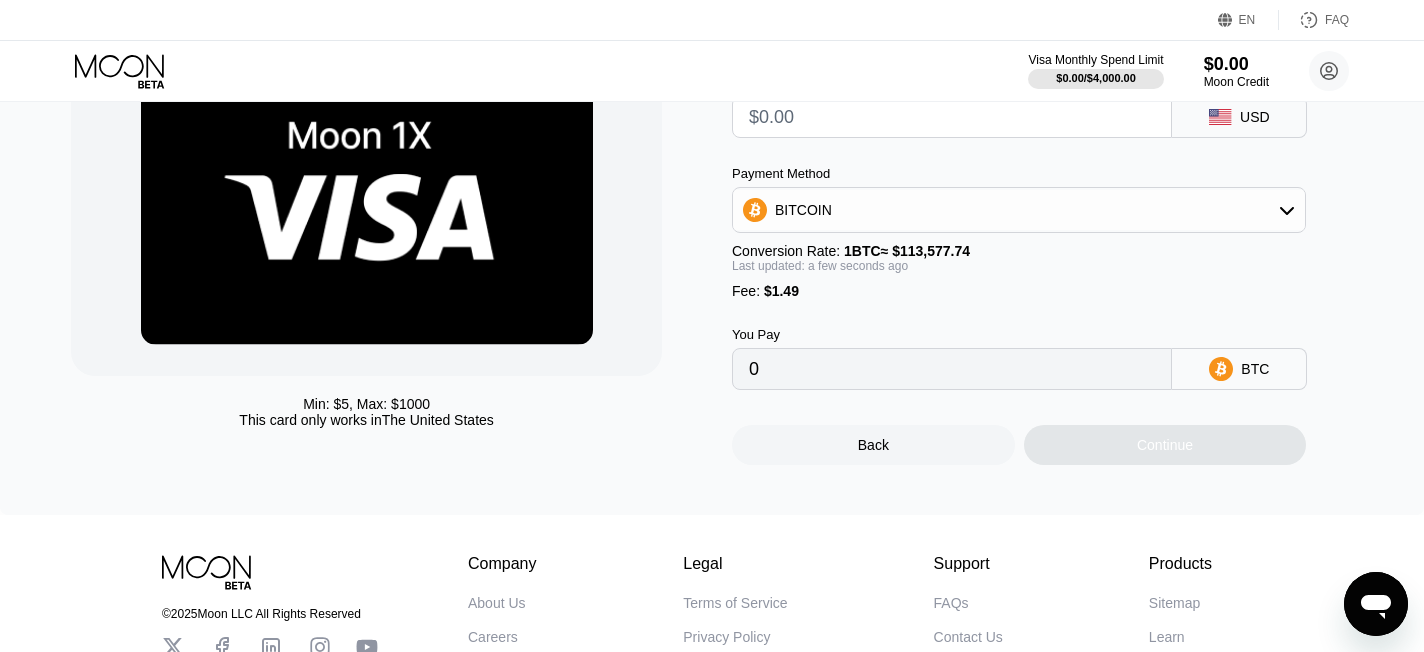 click on "BITCOIN" at bounding box center [1019, 210] 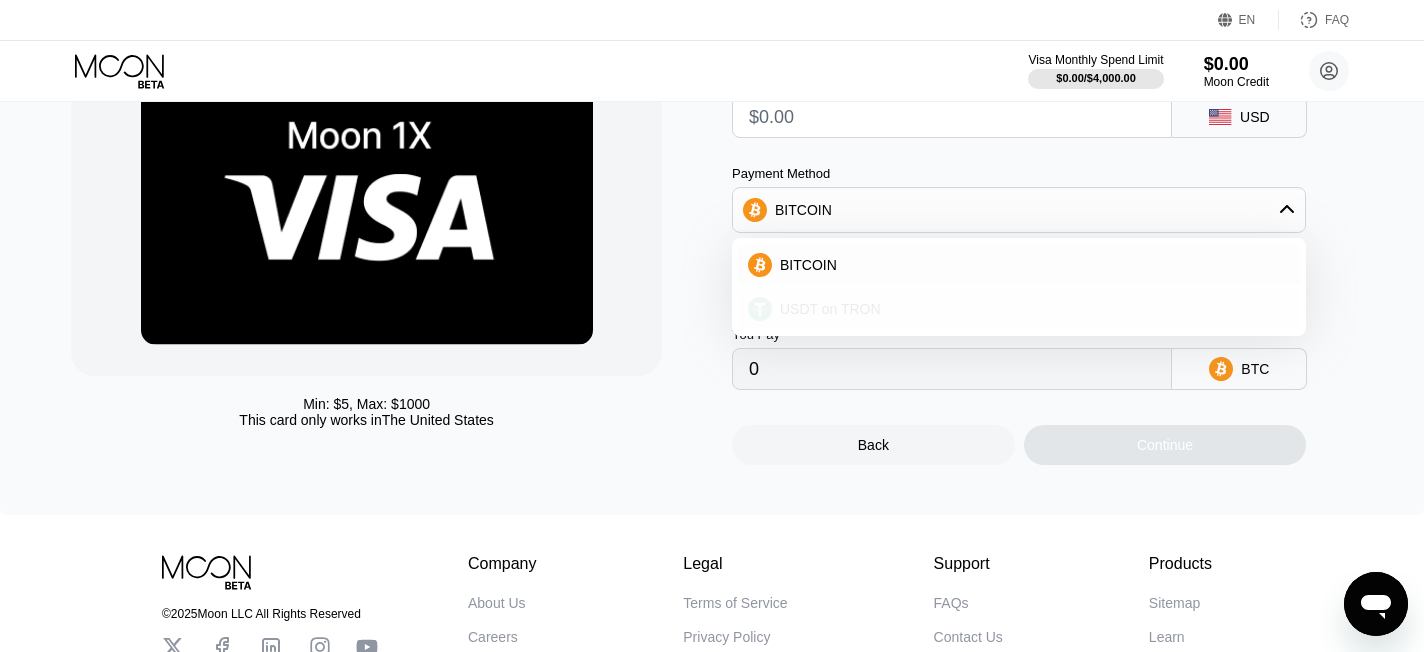 click on "USDT on TRON" at bounding box center [830, 309] 